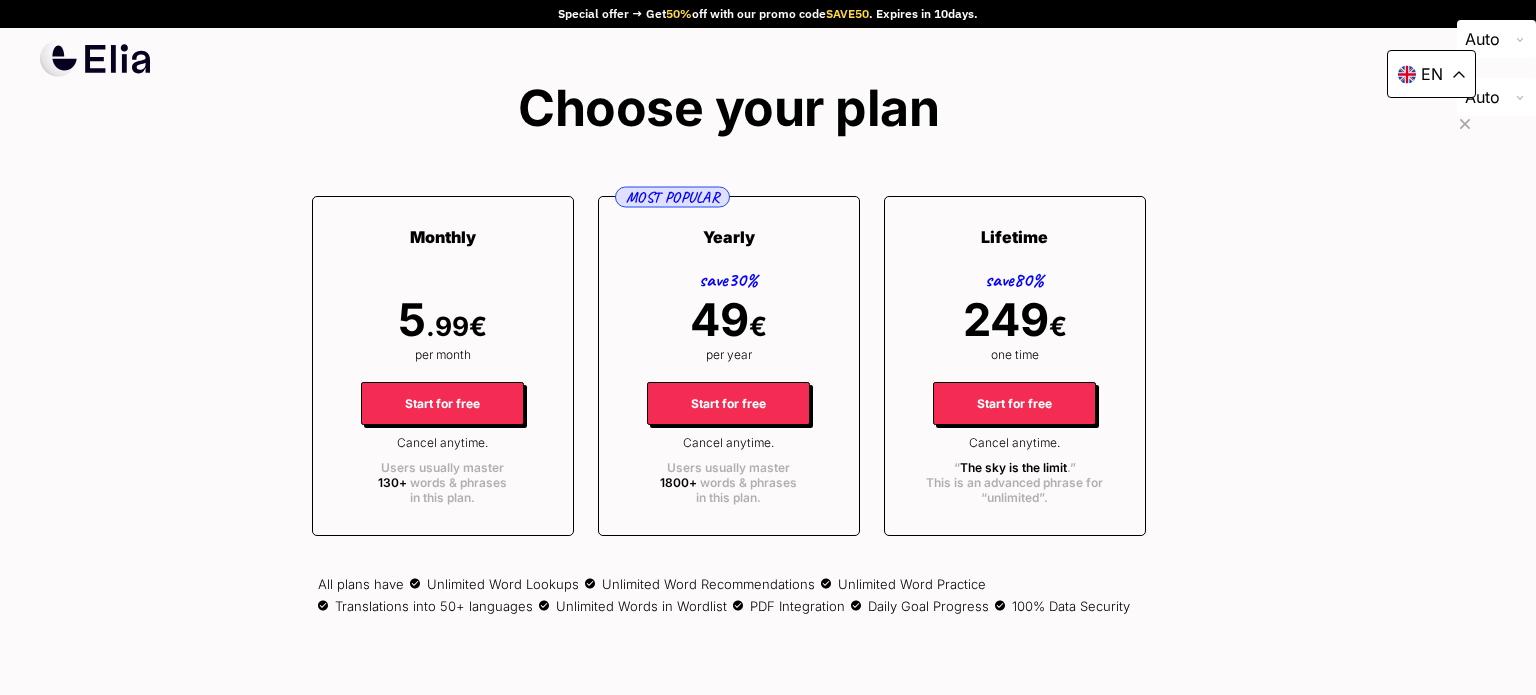 scroll, scrollTop: 0, scrollLeft: 0, axis: both 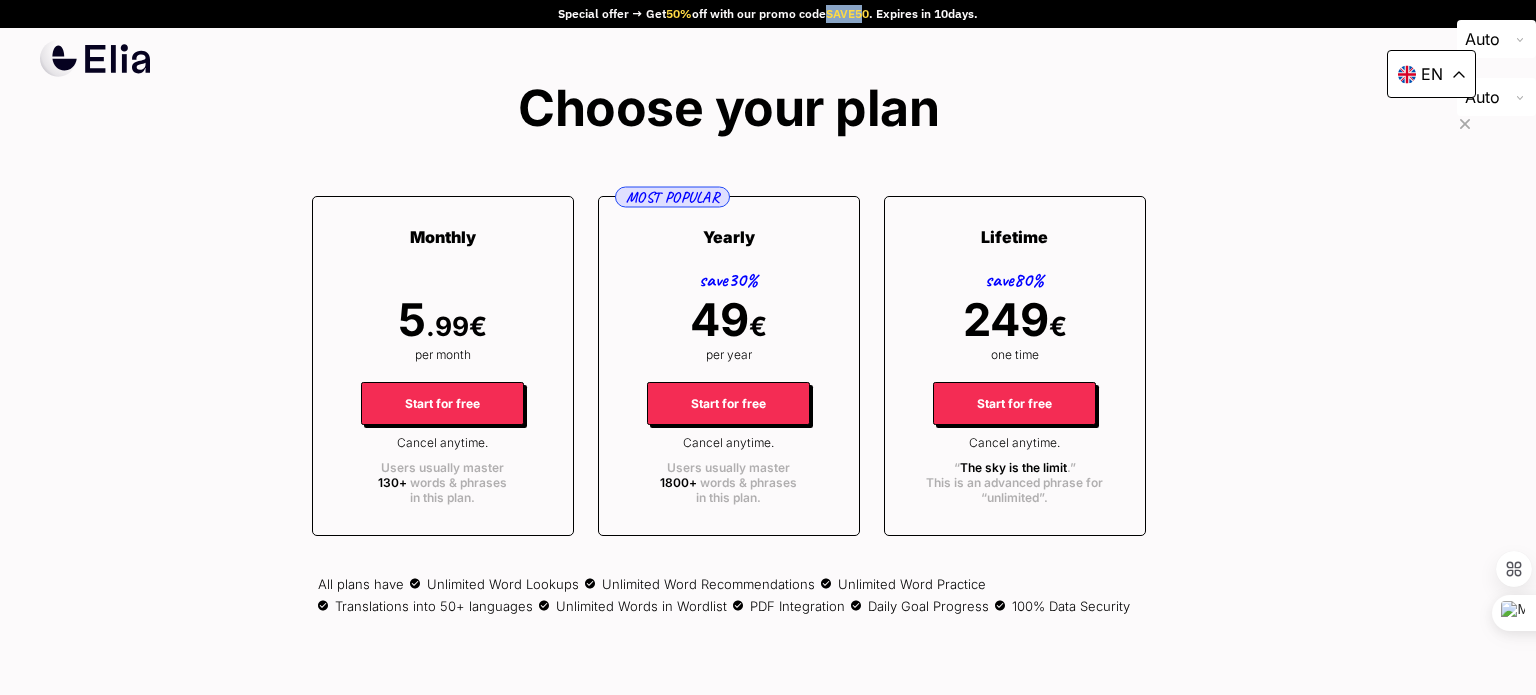 drag, startPoint x: 858, startPoint y: 17, endPoint x: 832, endPoint y: 19, distance: 26.076809 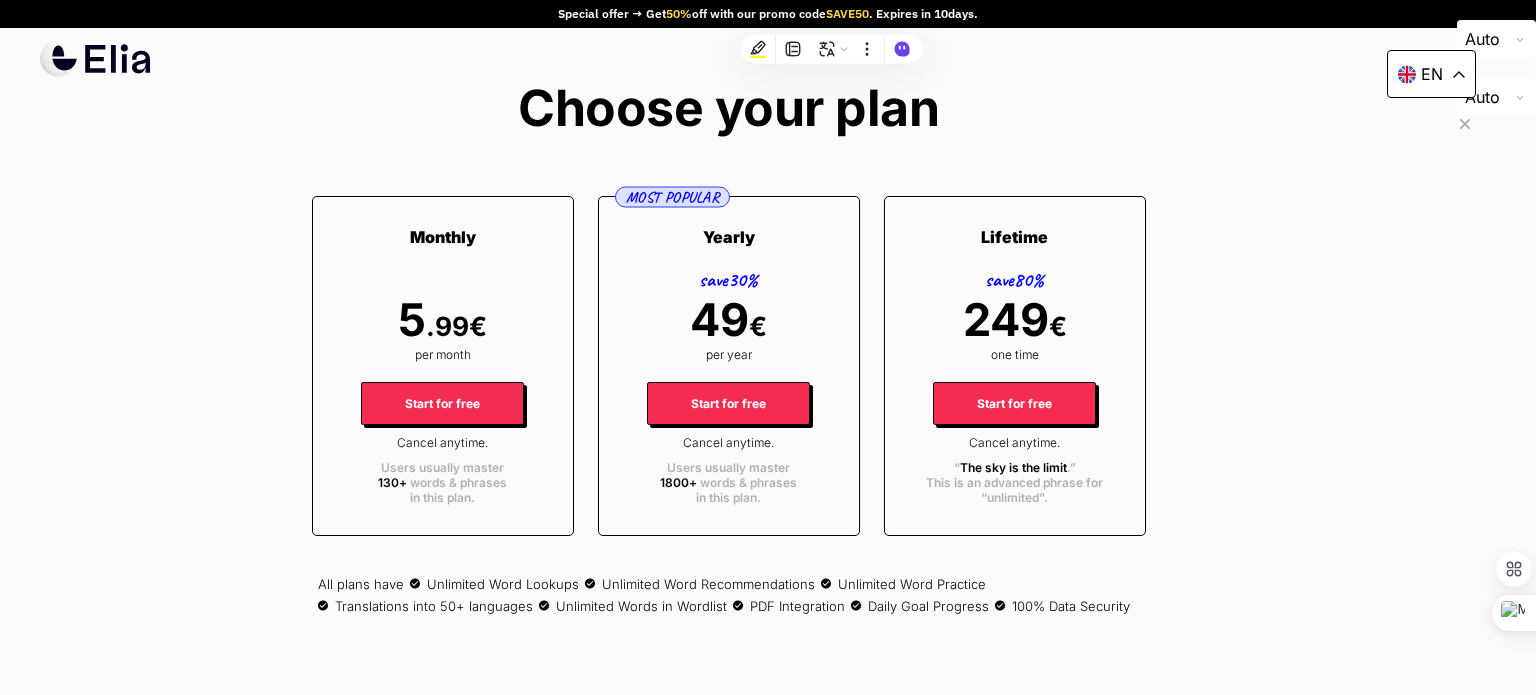 click on "Choose your plan   Monthly   5 .99 € per month   Start for free Cancel anytime. Users usually master   130+   words & phrases   in this plan. MOST POPULAR   Yearly save  30% 49 € per year   Start for free Cancel anytime. Users usually master   1800+   words & phrases   in this plan. Lifetime save  80% 249 € one time   Start for free Cancel anytime. “ The sky is the limit .”  This is an advanced phrase for   “ unlimited ”. All plans have Unlimited Word Lookups Unlimited Word Recommendations Unlimited Word Practice Translations into 50+ languages Unlimited Words in Wordlist PDF Integration Daily Goal Progress 100% Data Security" at bounding box center [729, 347] 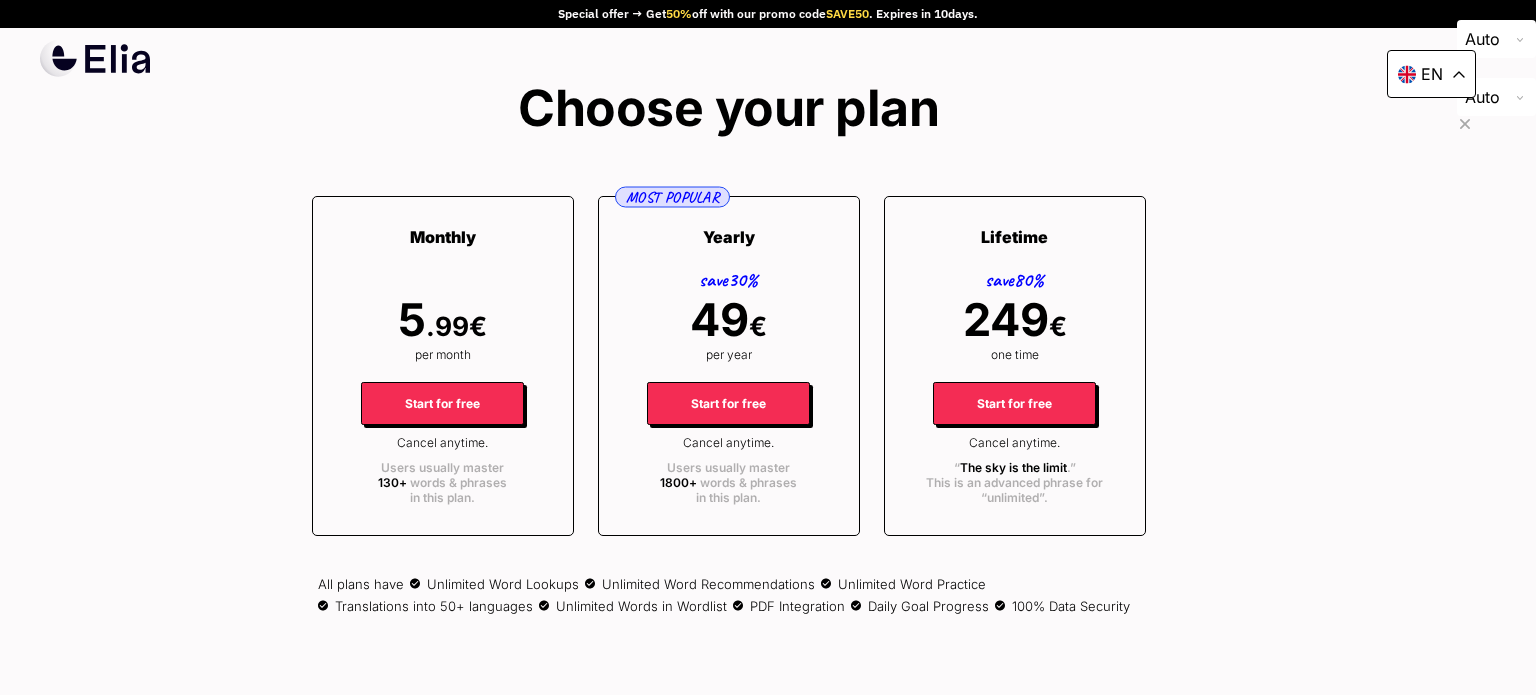 scroll, scrollTop: 0, scrollLeft: 0, axis: both 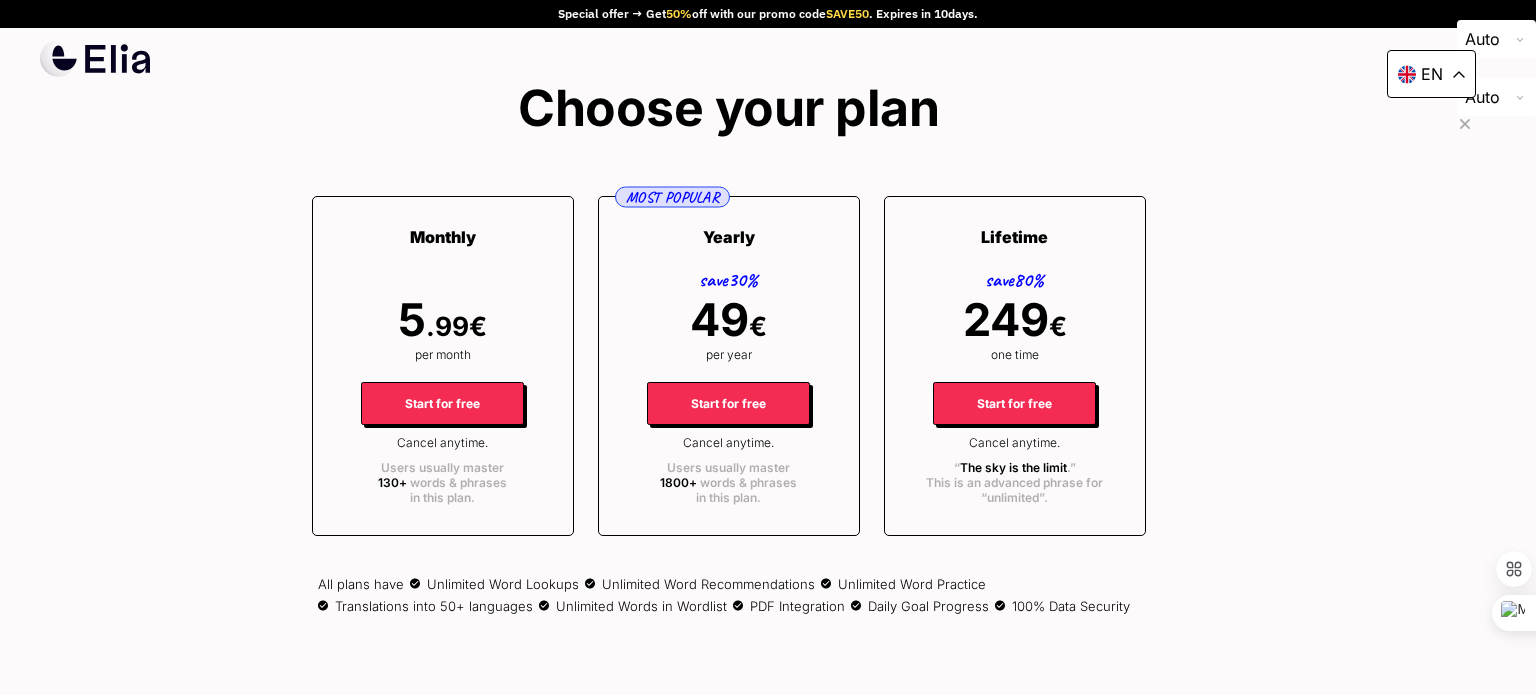 click on "MOST POPULAR   Yearly save  30% 49 € per year   Start for free Cancel anytime. Users usually master   1800+   words & phrases   in this plan." at bounding box center (729, 366) 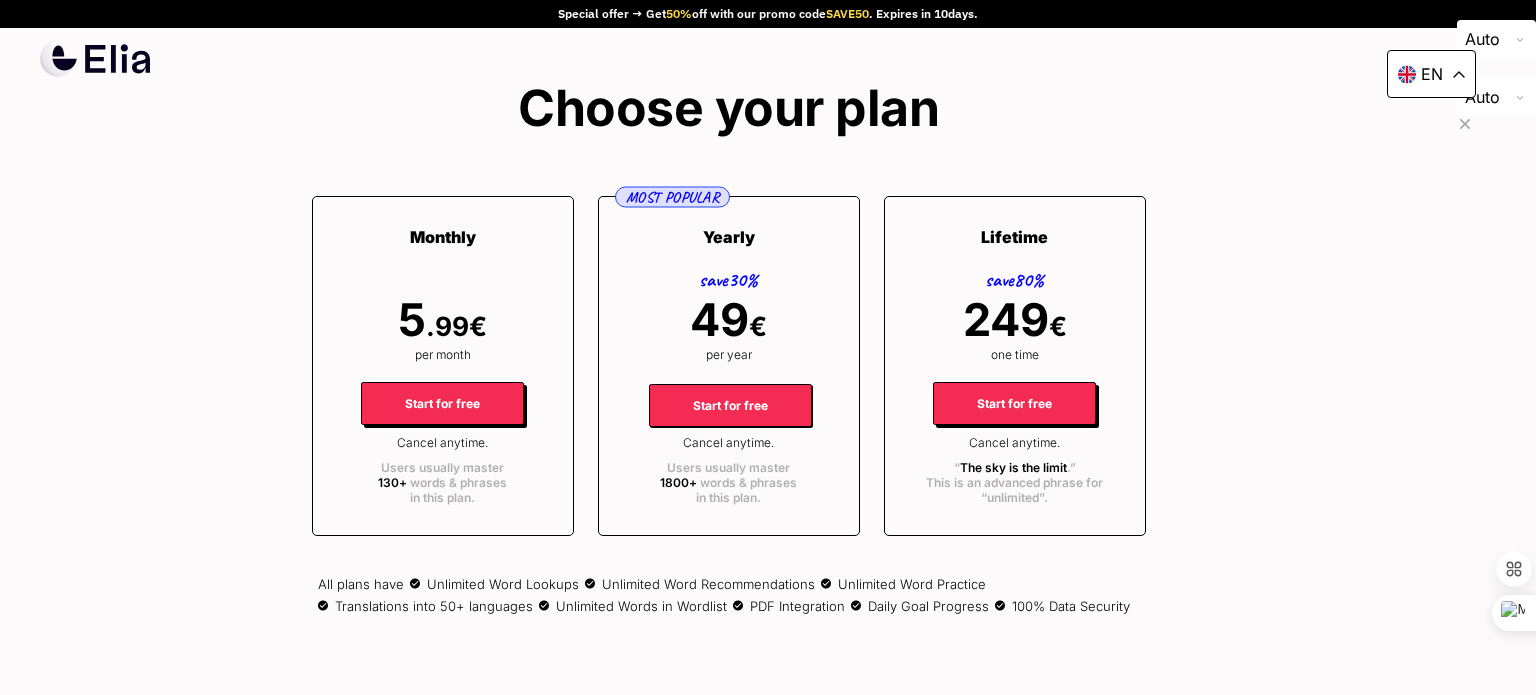 click on "Start for free" at bounding box center (730, 405) 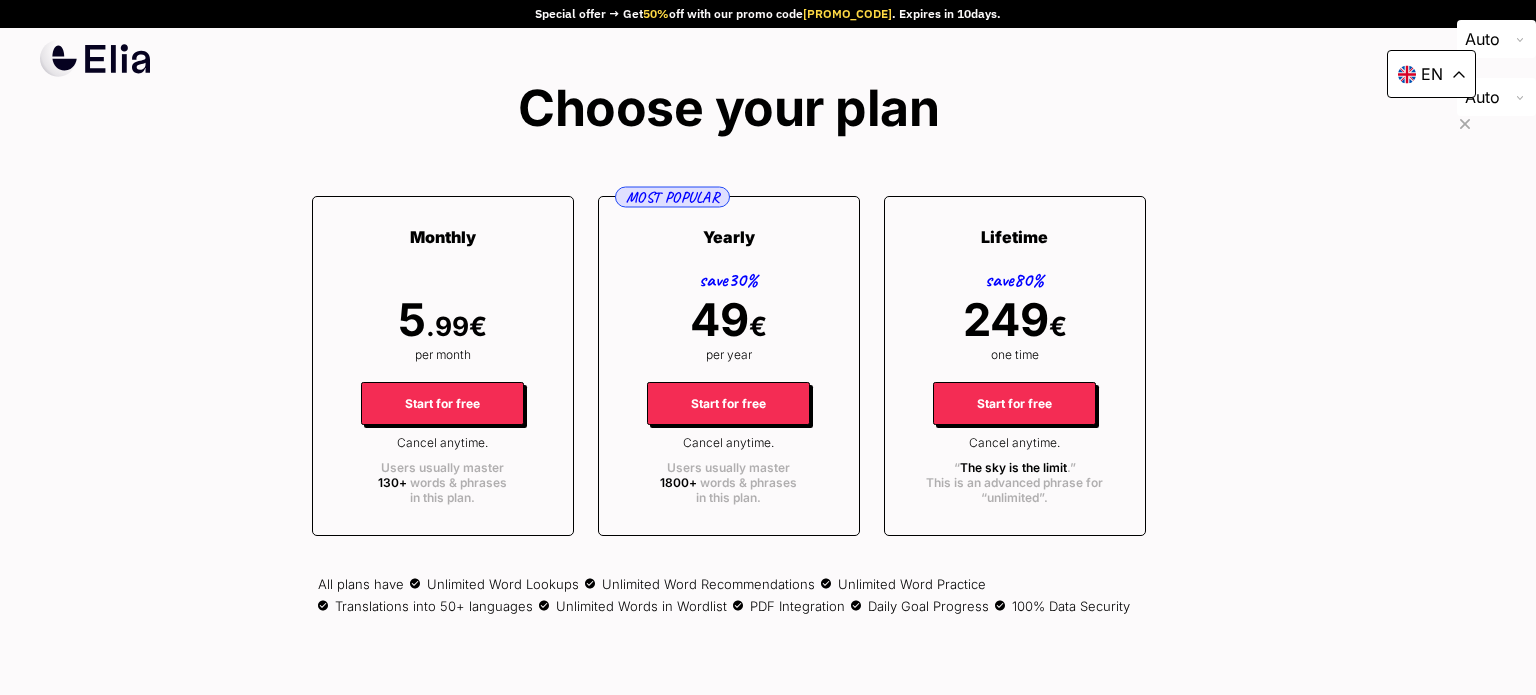 scroll, scrollTop: 0, scrollLeft: 0, axis: both 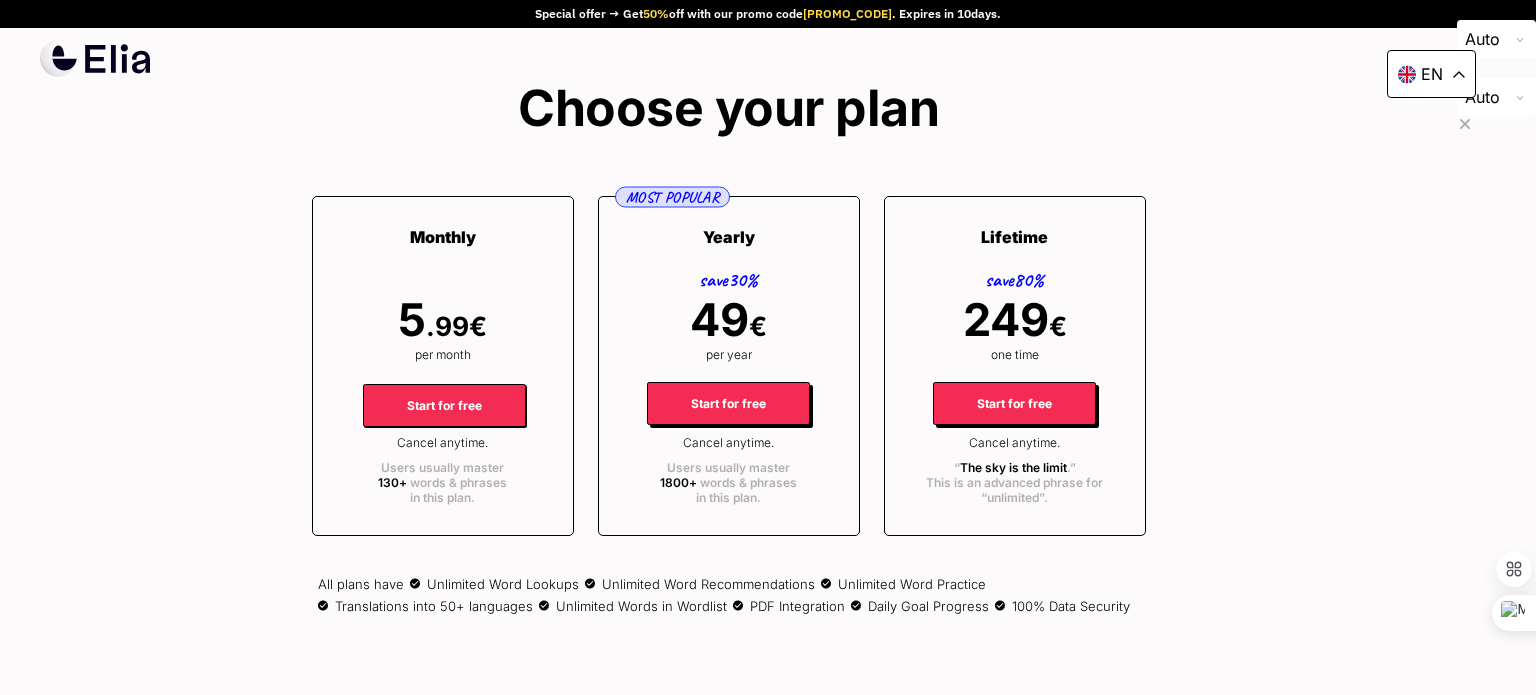 click on "Start for free" at bounding box center (444, 405) 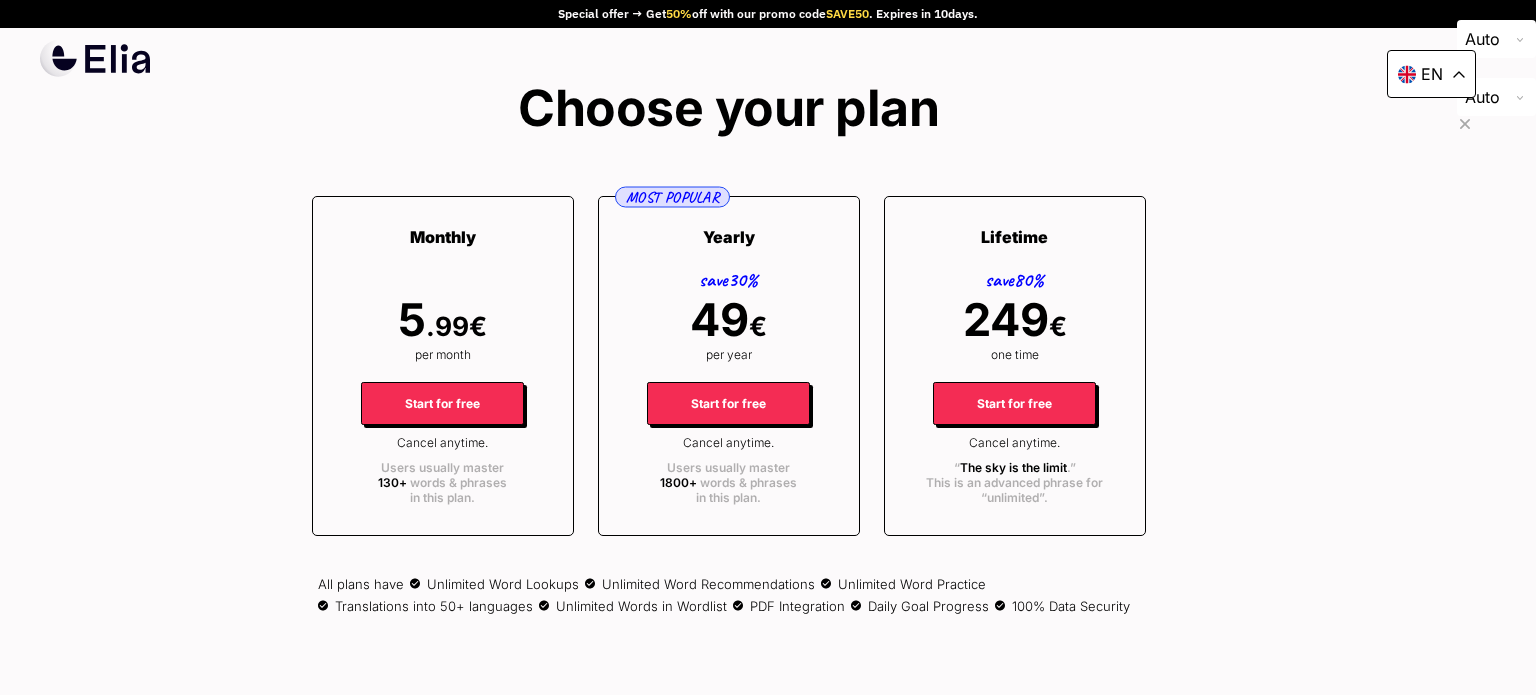 scroll, scrollTop: 0, scrollLeft: 0, axis: both 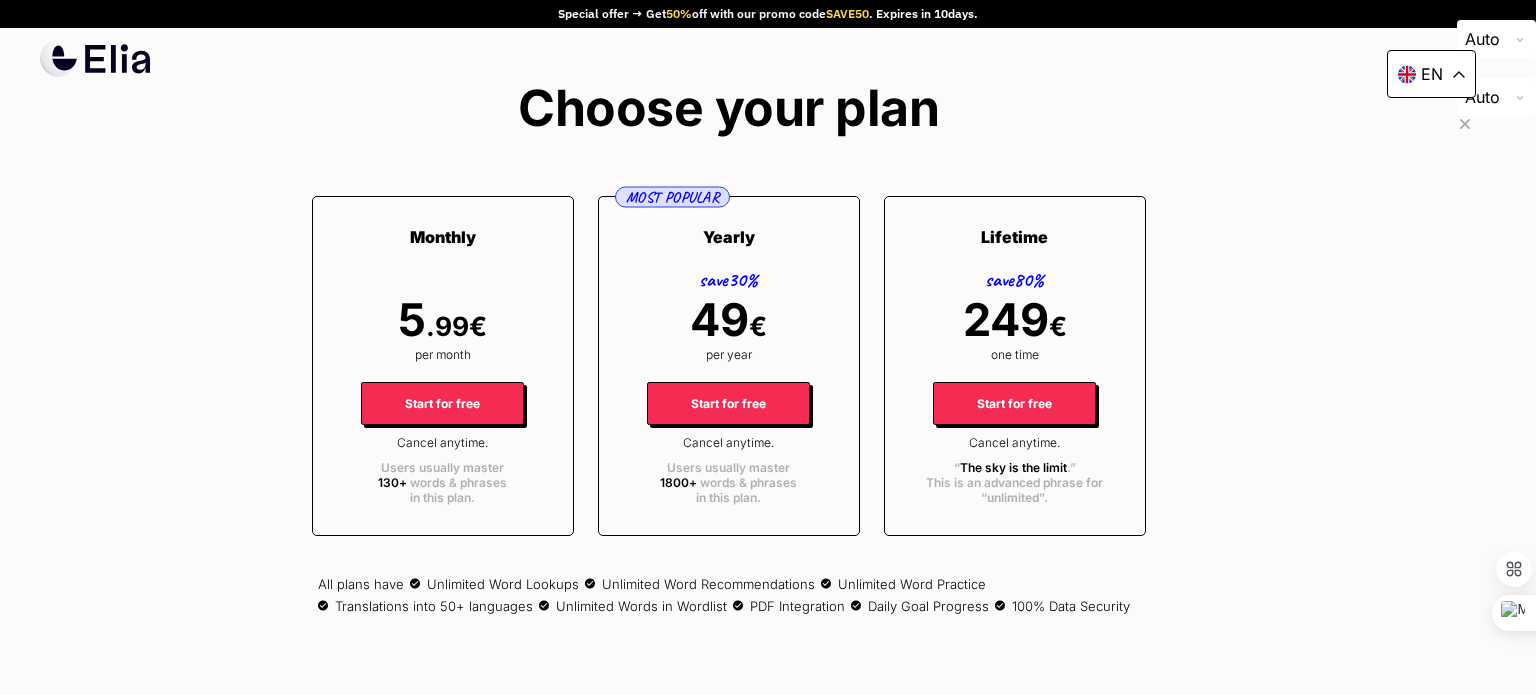 click on "Special offer → Get  50%  off with our promo code  SAVE50 . Expires in   10 days." at bounding box center [768, 14] 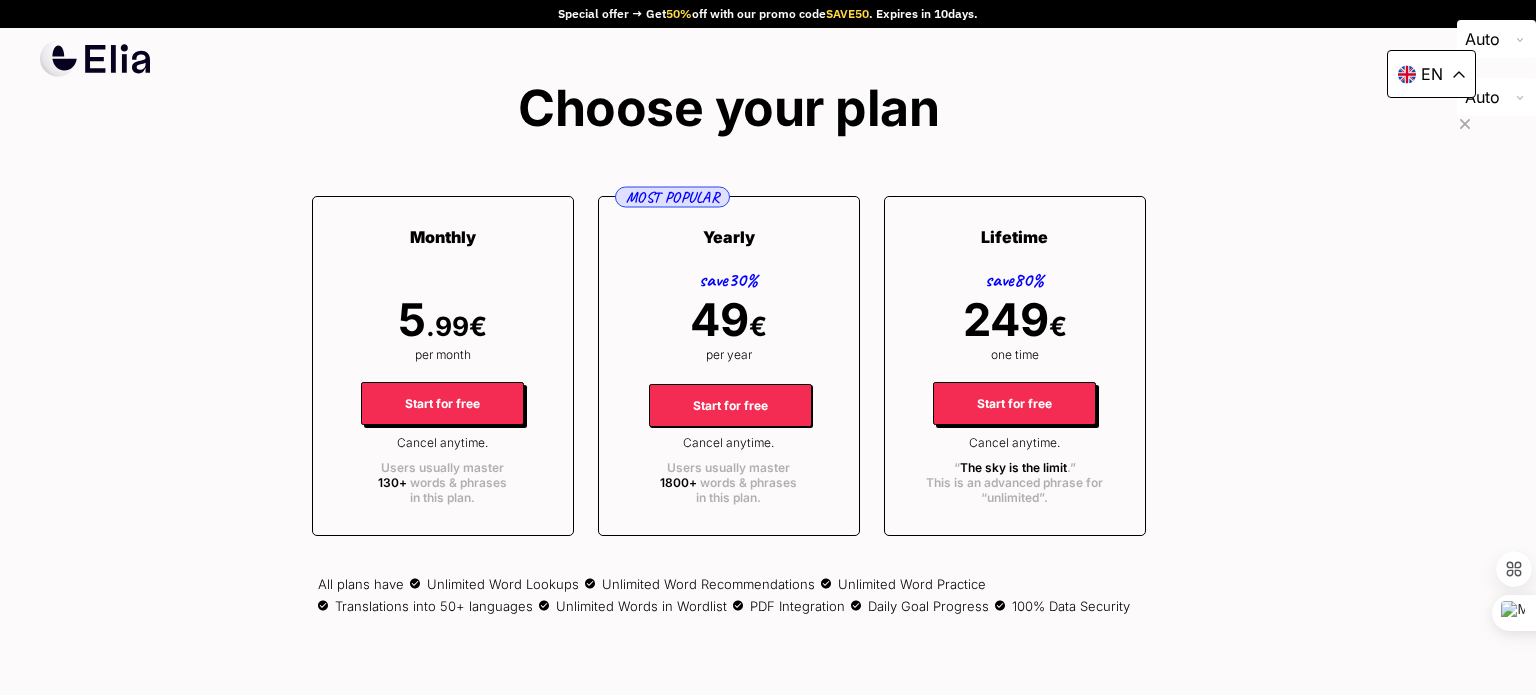click on "Start for free" at bounding box center [730, 405] 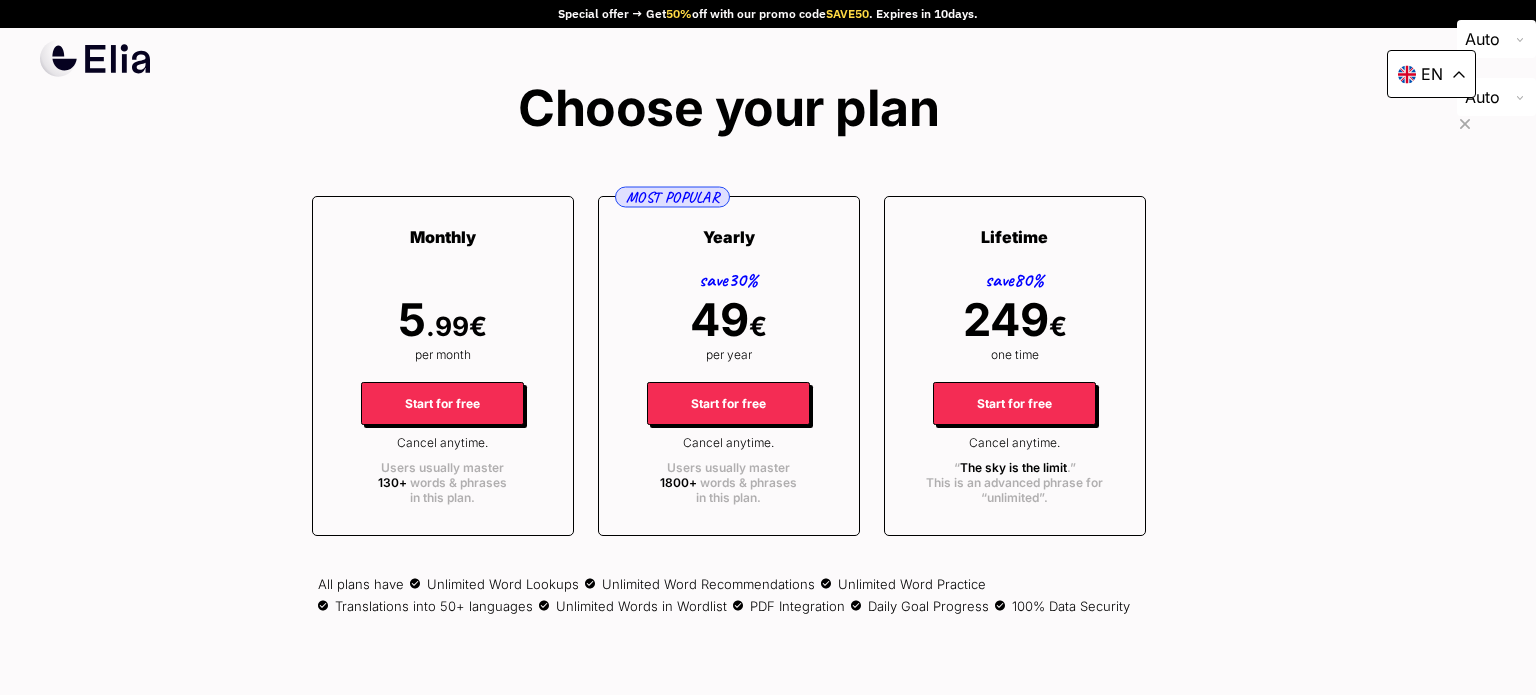 scroll, scrollTop: 0, scrollLeft: 0, axis: both 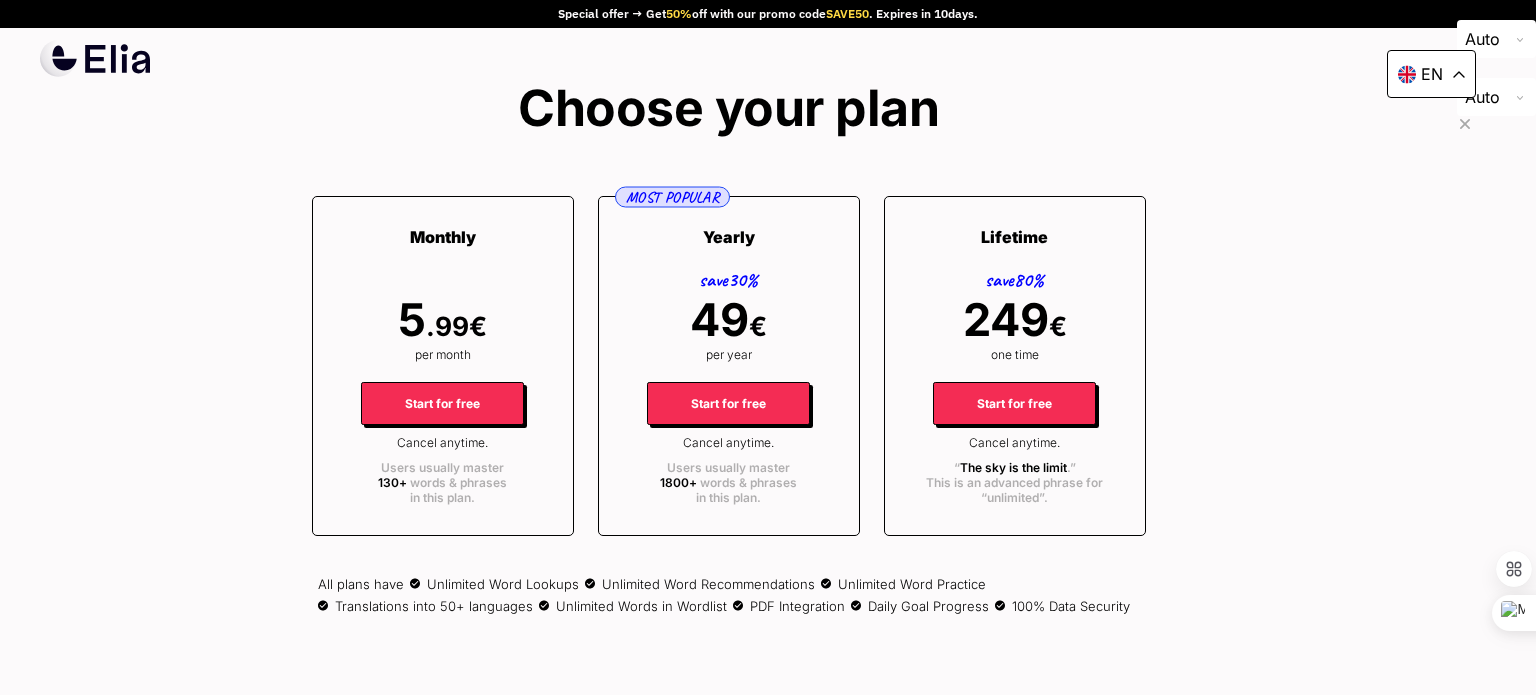 click 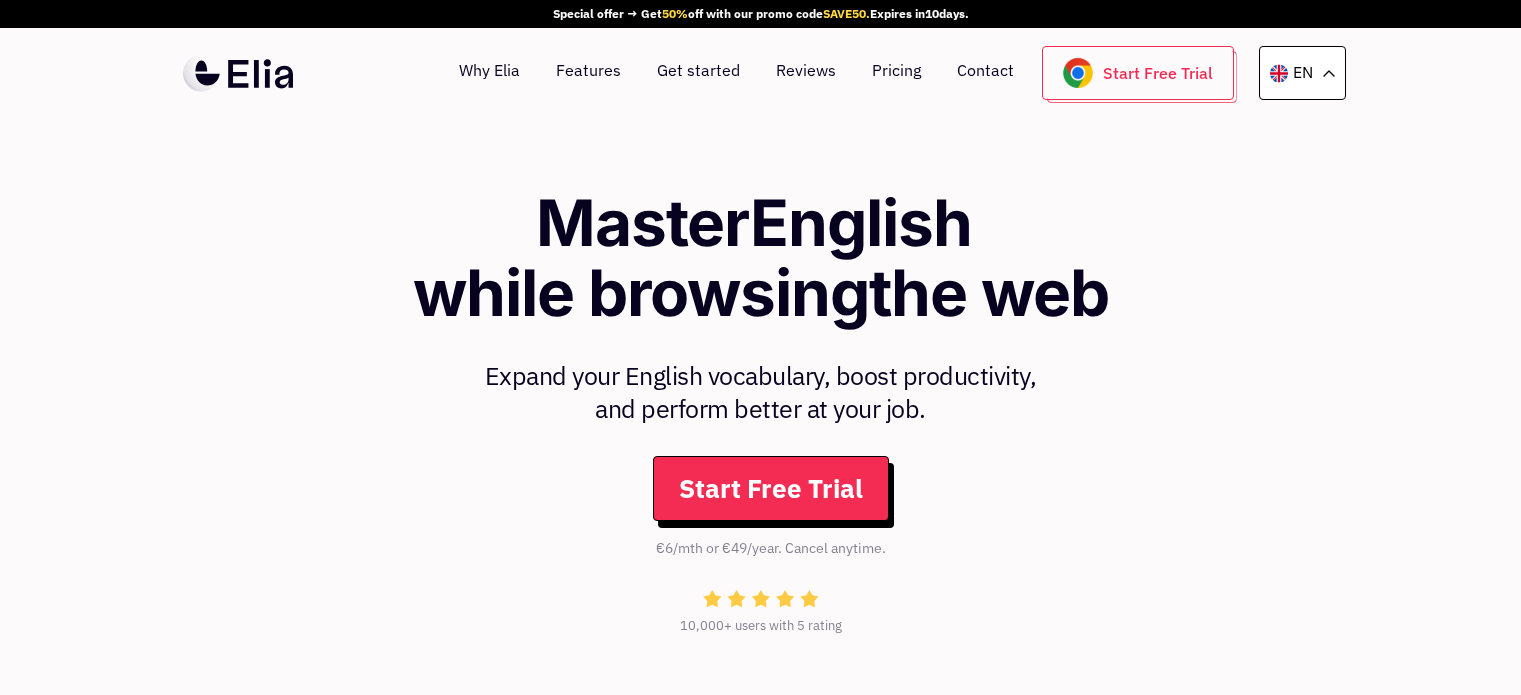 scroll, scrollTop: 0, scrollLeft: 0, axis: both 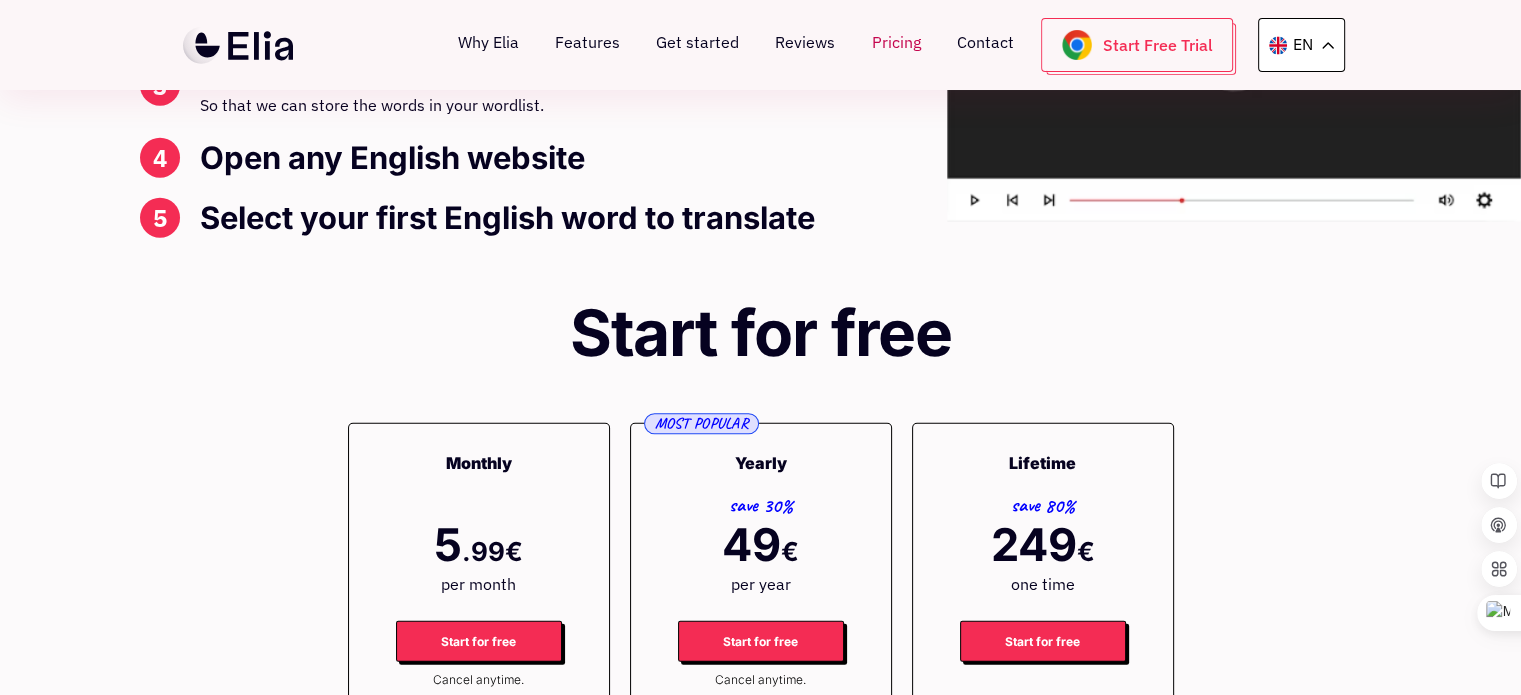 click on "Pricing" at bounding box center [895, 45] 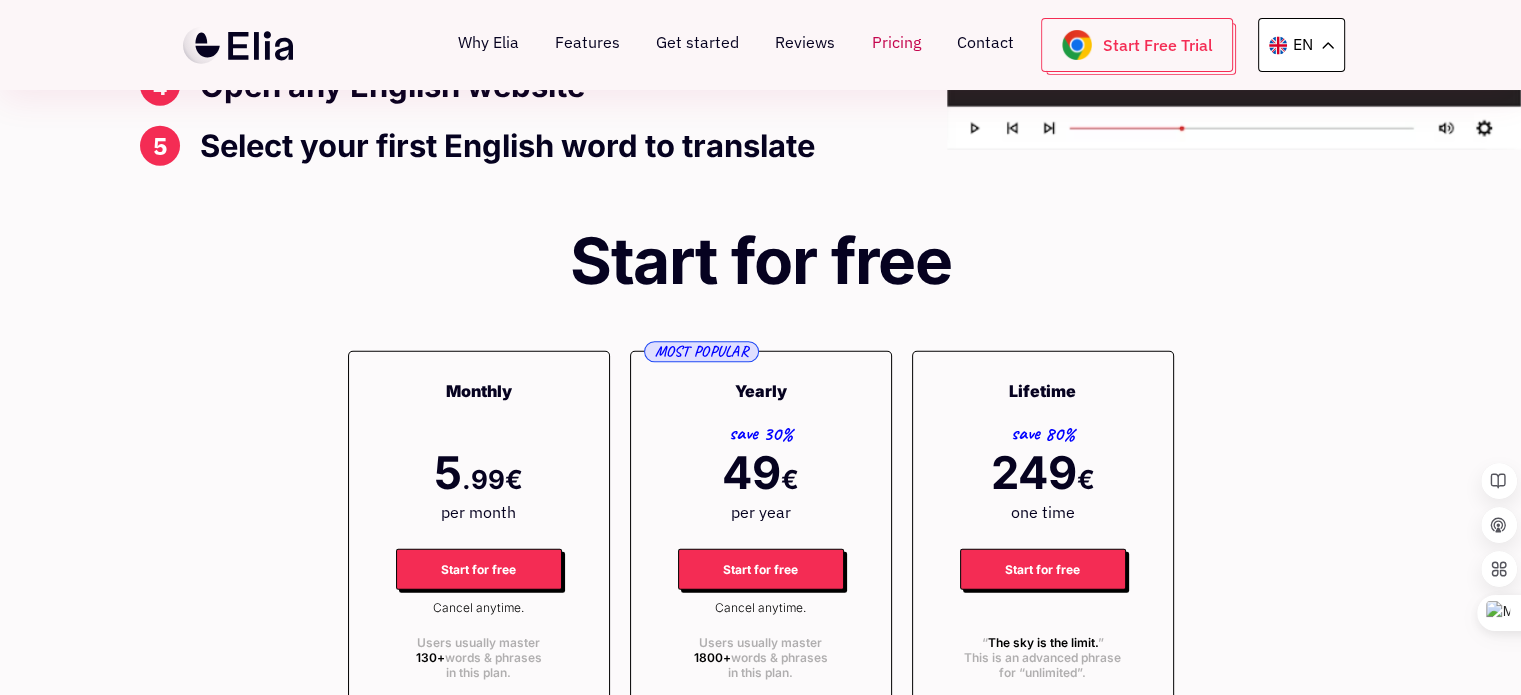 scroll, scrollTop: 5172, scrollLeft: 0, axis: vertical 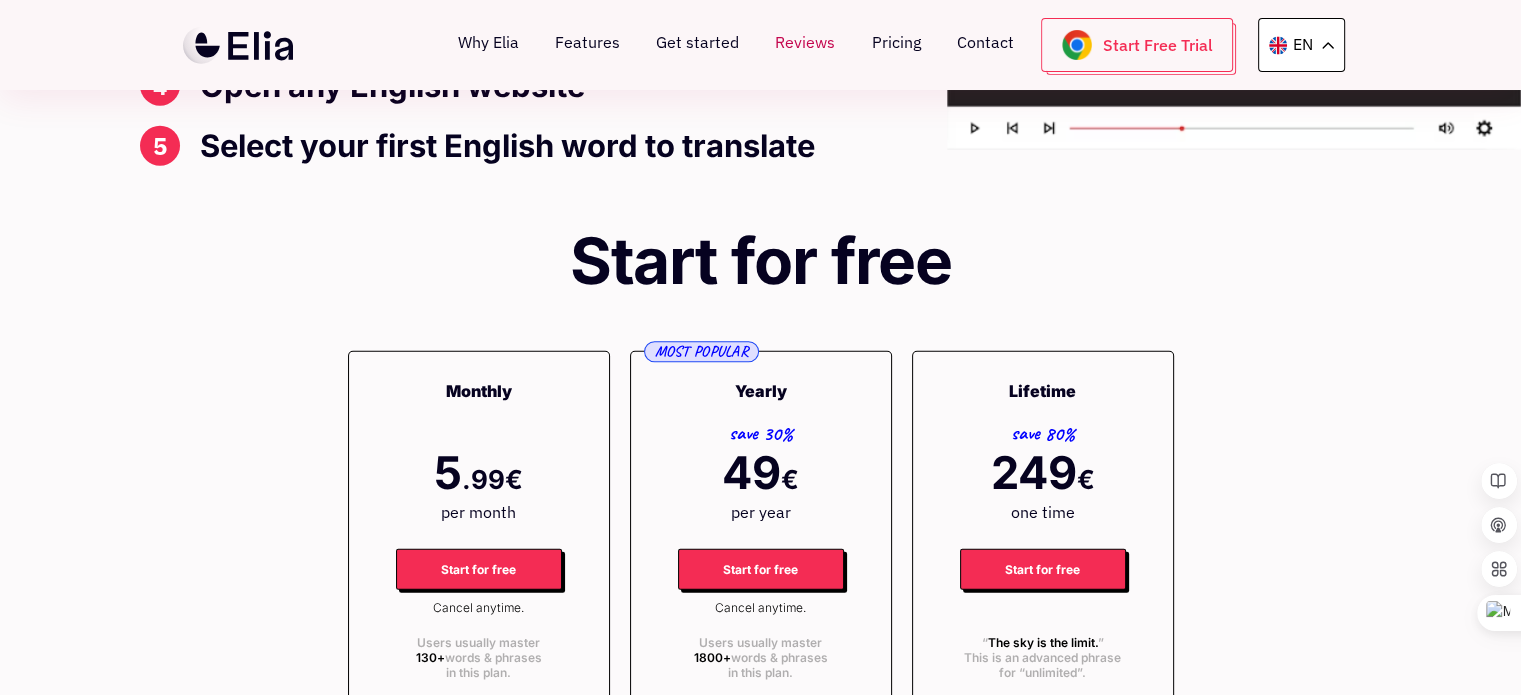 click on "Reviews" at bounding box center [805, 45] 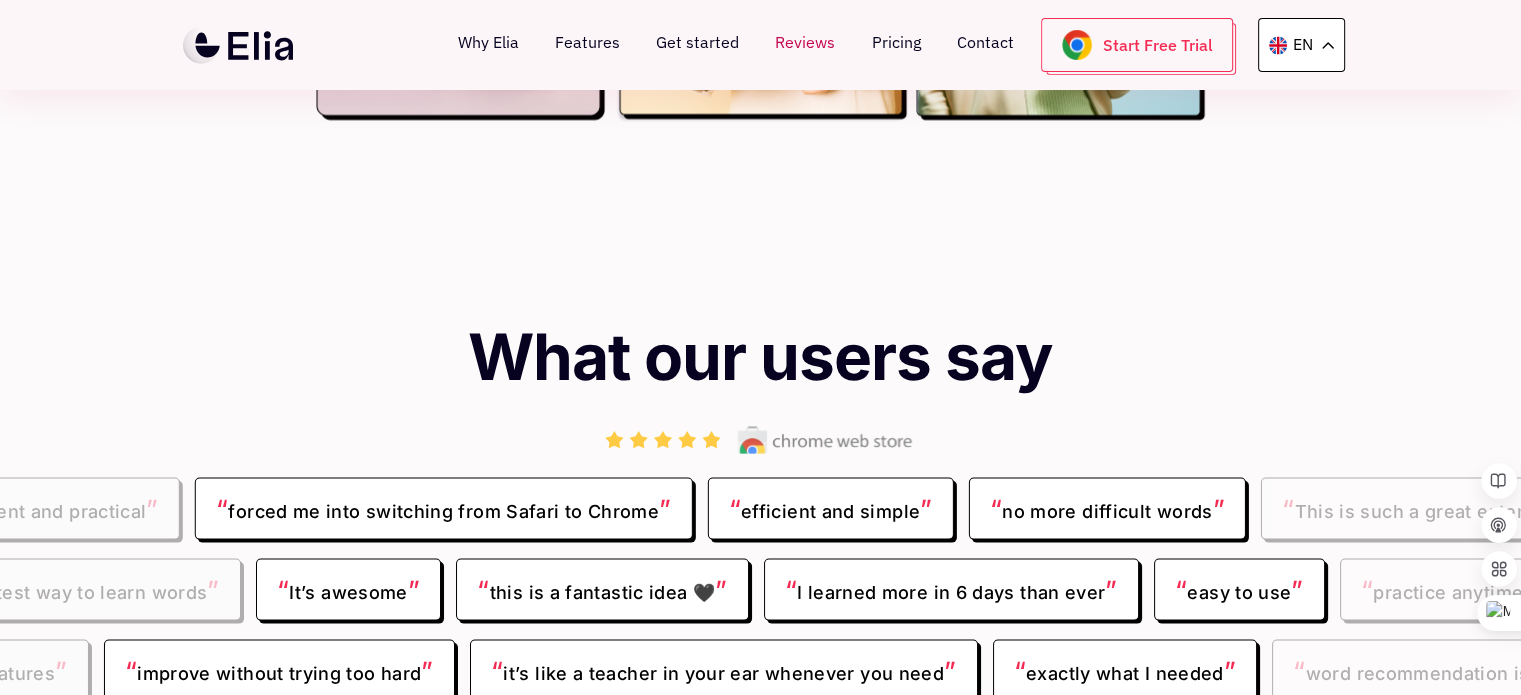 scroll, scrollTop: 3948, scrollLeft: 0, axis: vertical 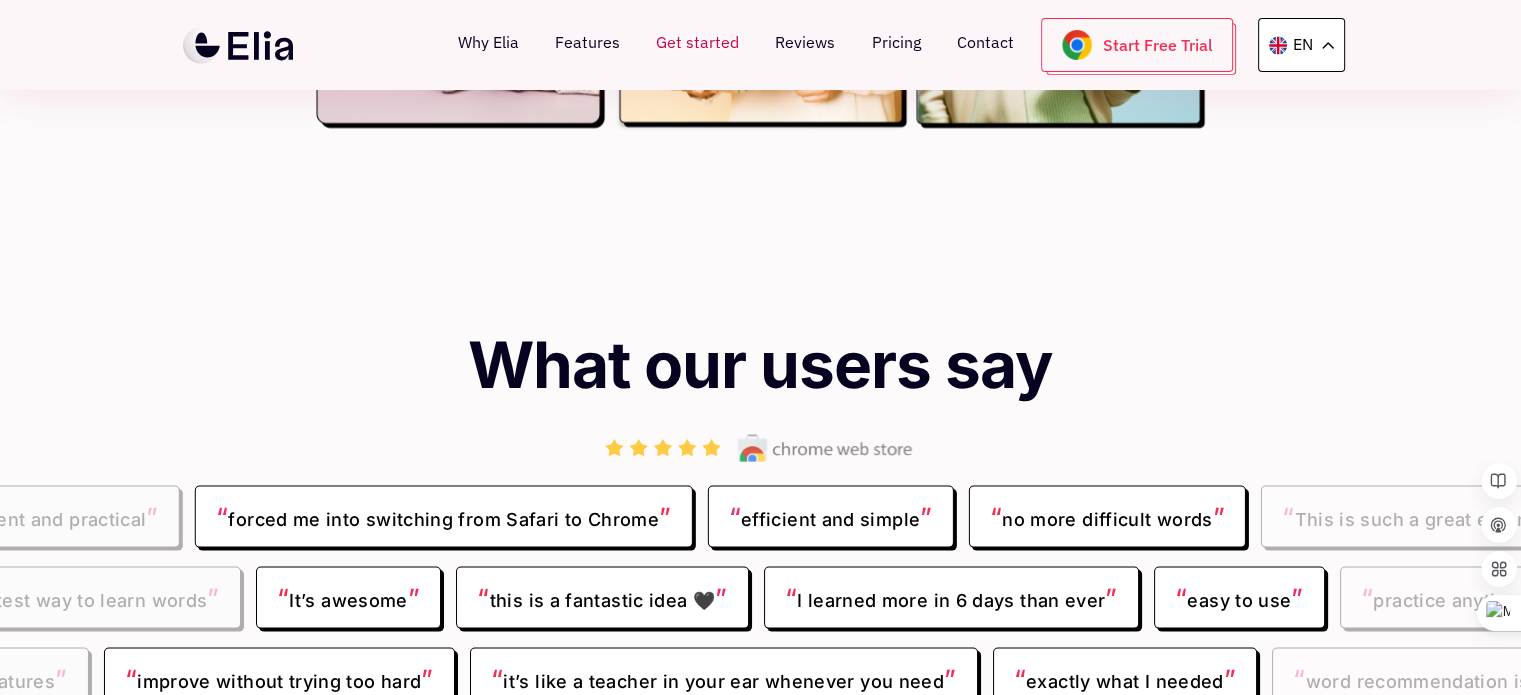 click on "Get started" at bounding box center (697, 45) 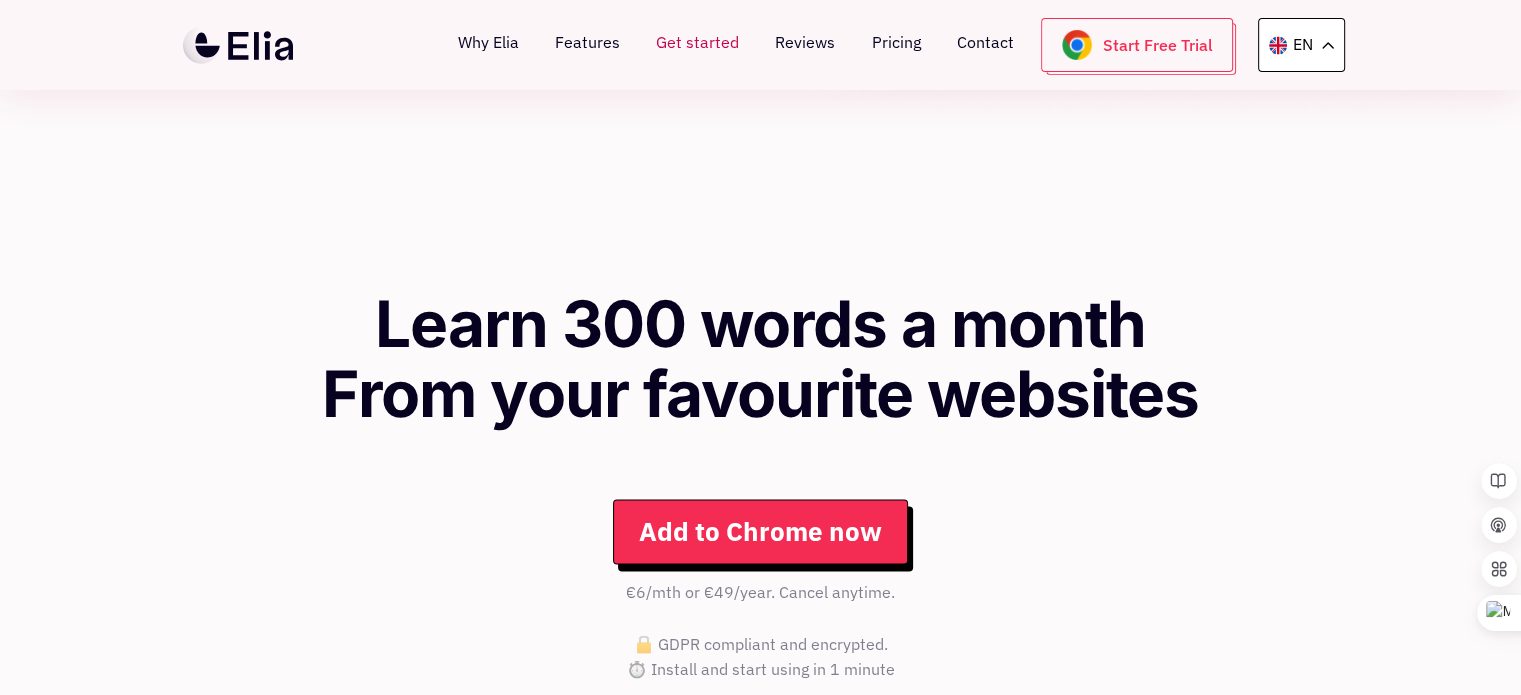 scroll, scrollTop: 2716, scrollLeft: 0, axis: vertical 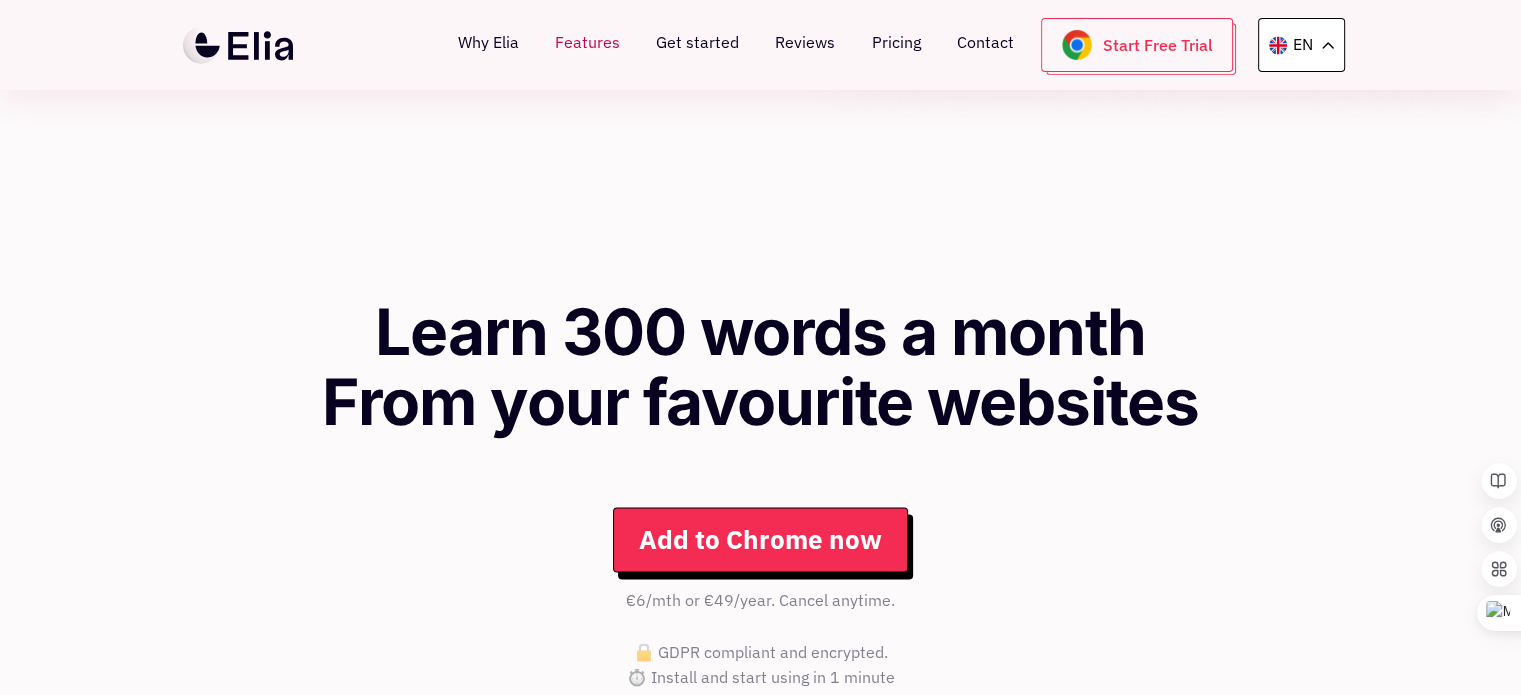 click on "Features" at bounding box center [587, 45] 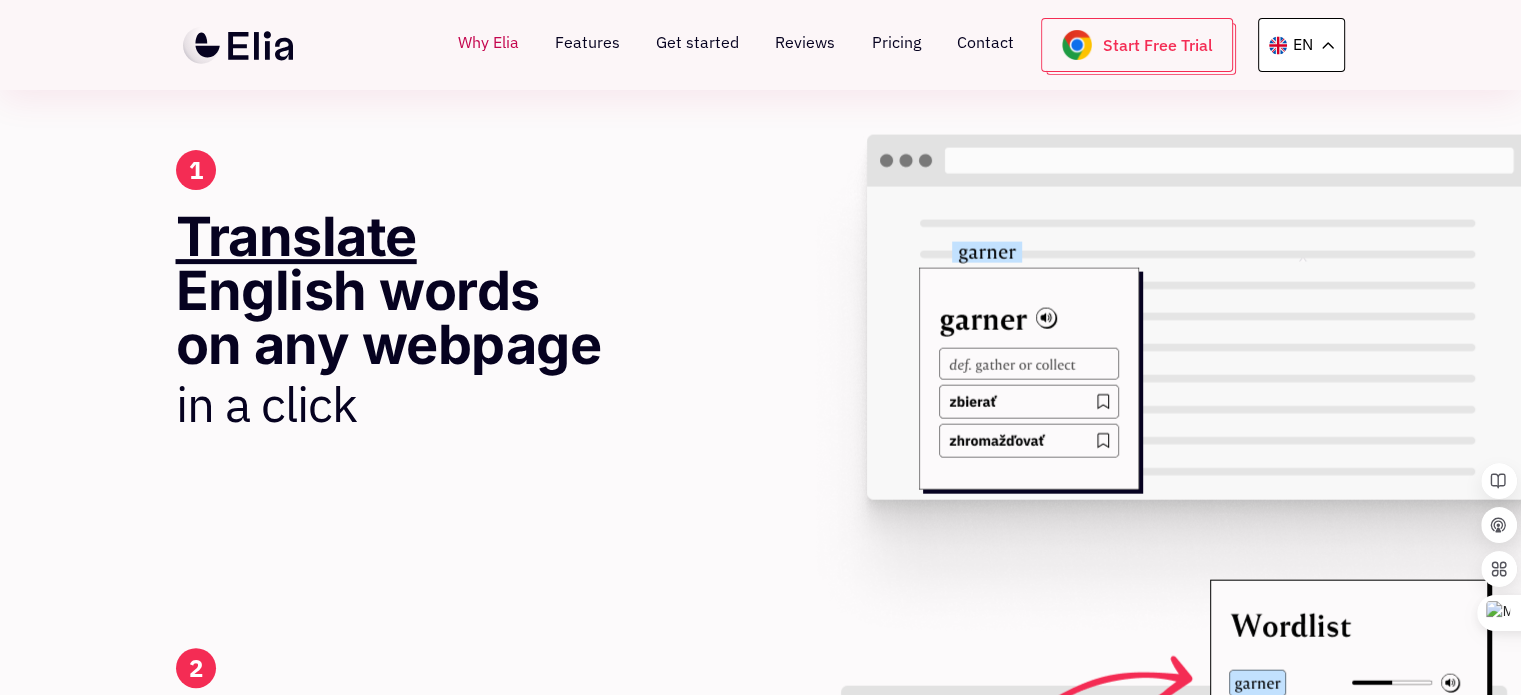 click on "Why Elia" at bounding box center [488, 45] 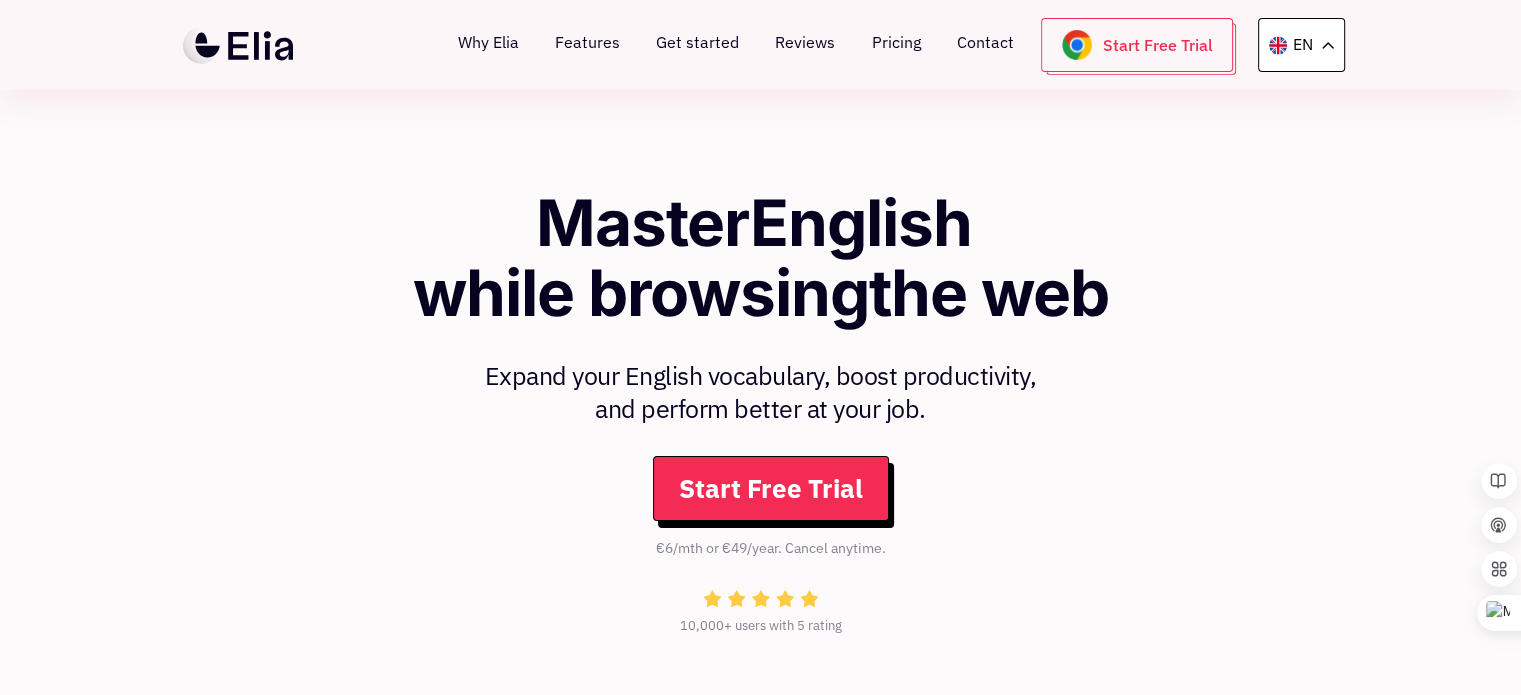 scroll, scrollTop: 0, scrollLeft: 0, axis: both 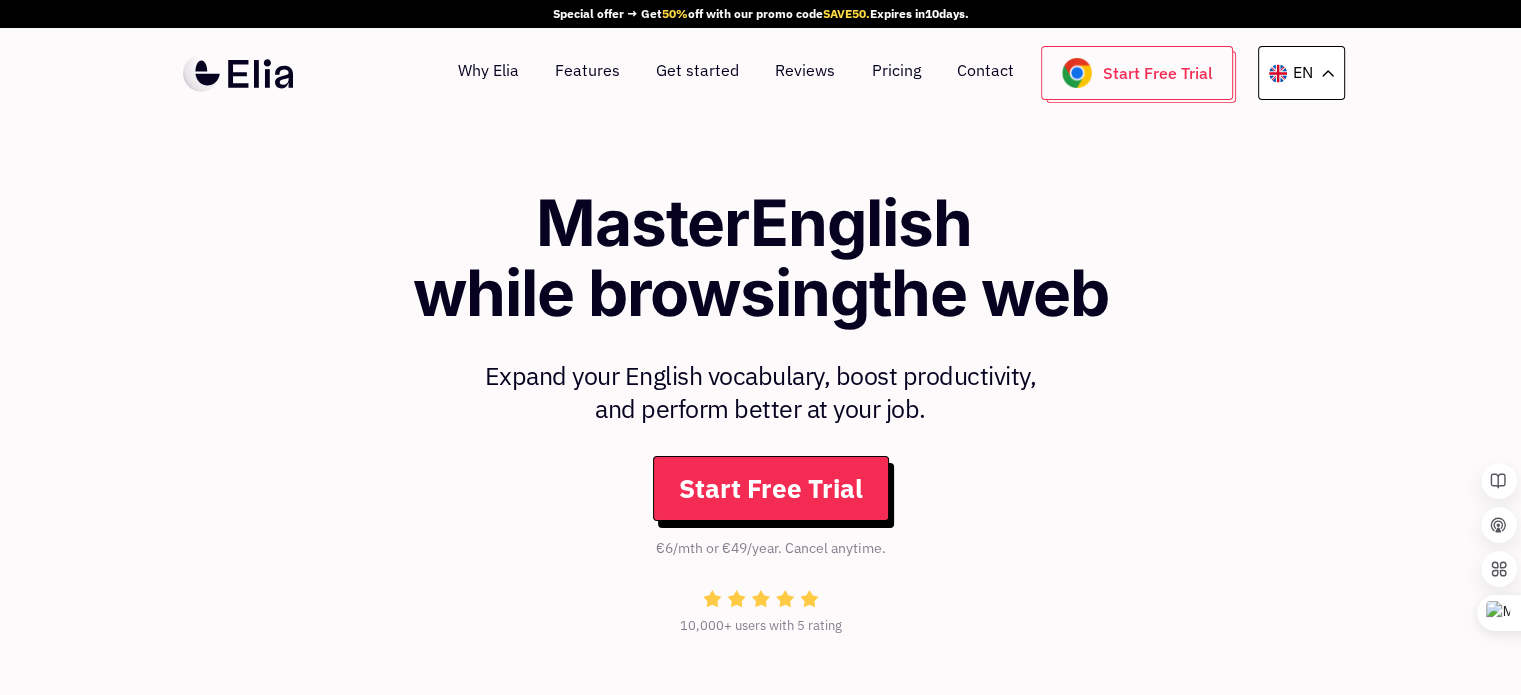 drag, startPoint x: 869, startPoint y: 12, endPoint x: 819, endPoint y: 13, distance: 50.01 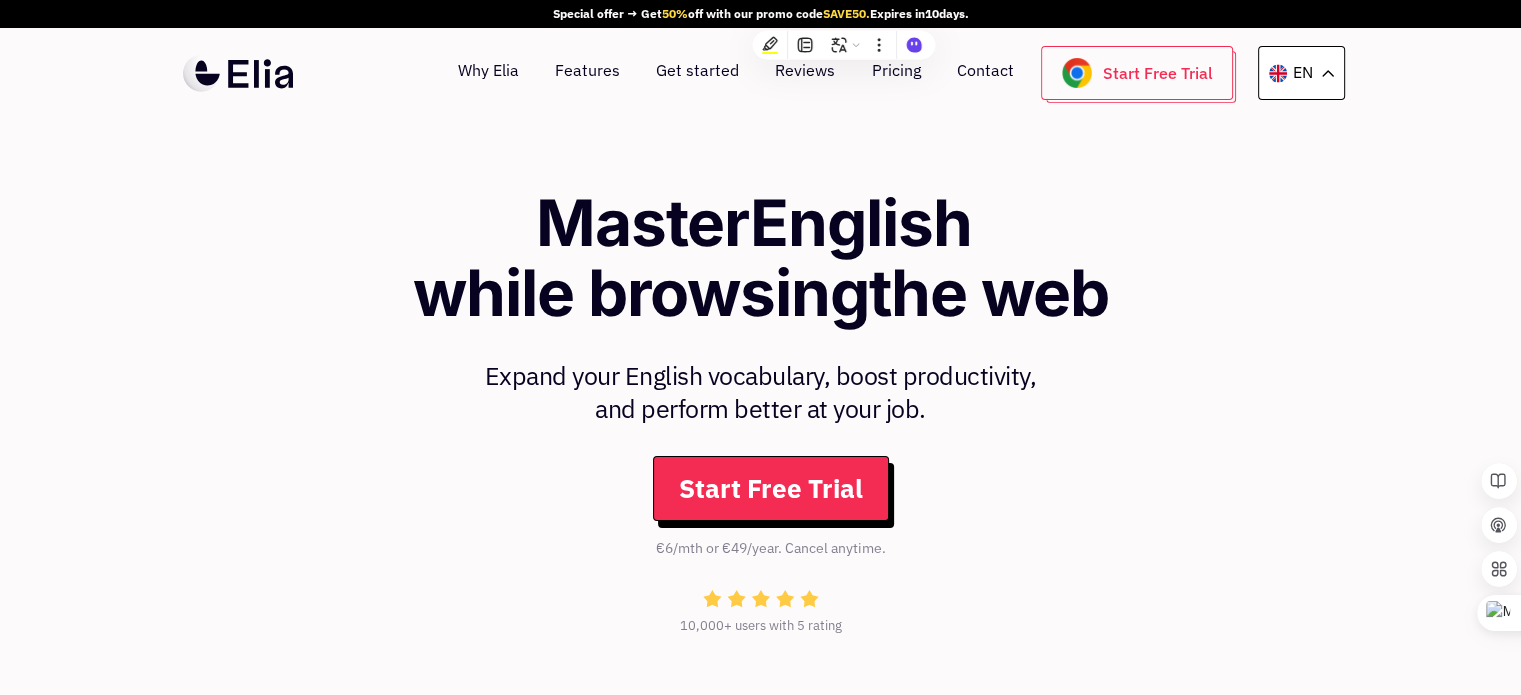 copy on "SAVE50." 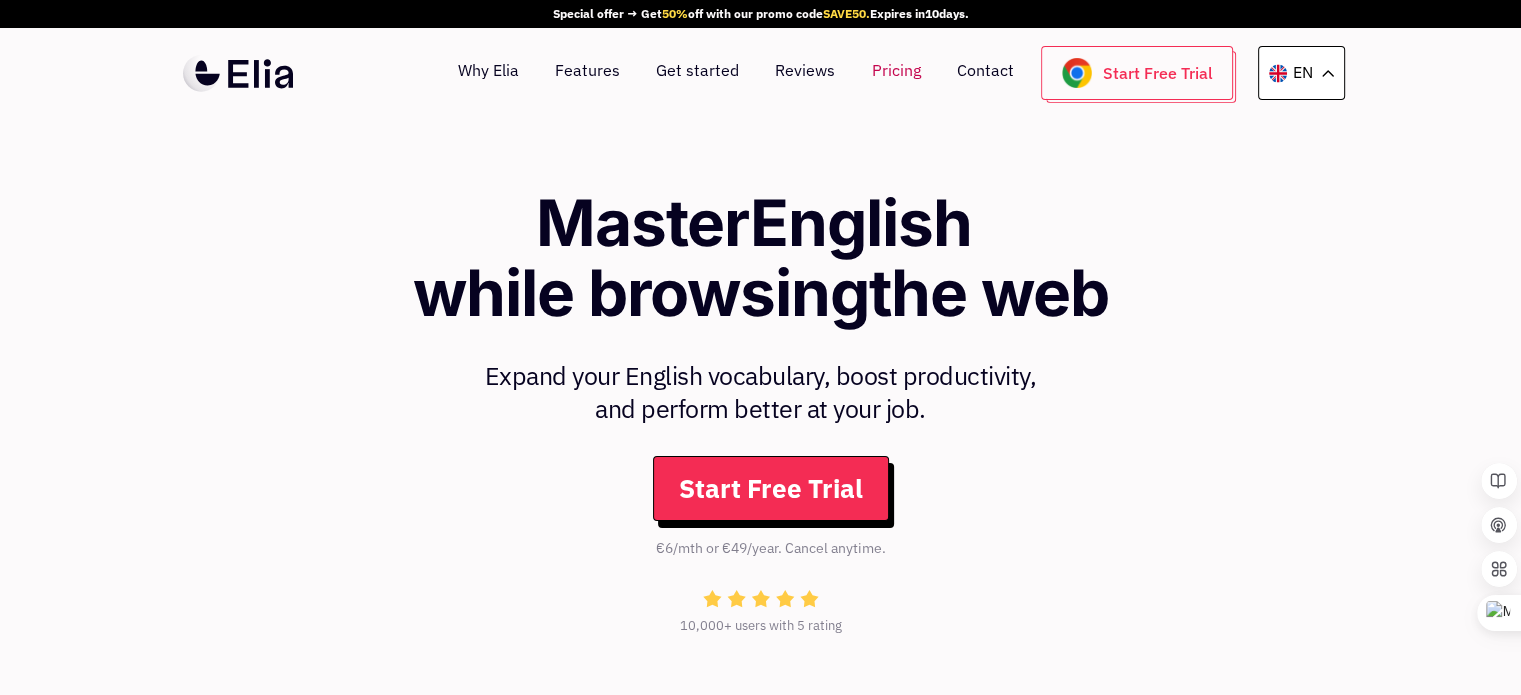click on "Pricing" at bounding box center [895, 73] 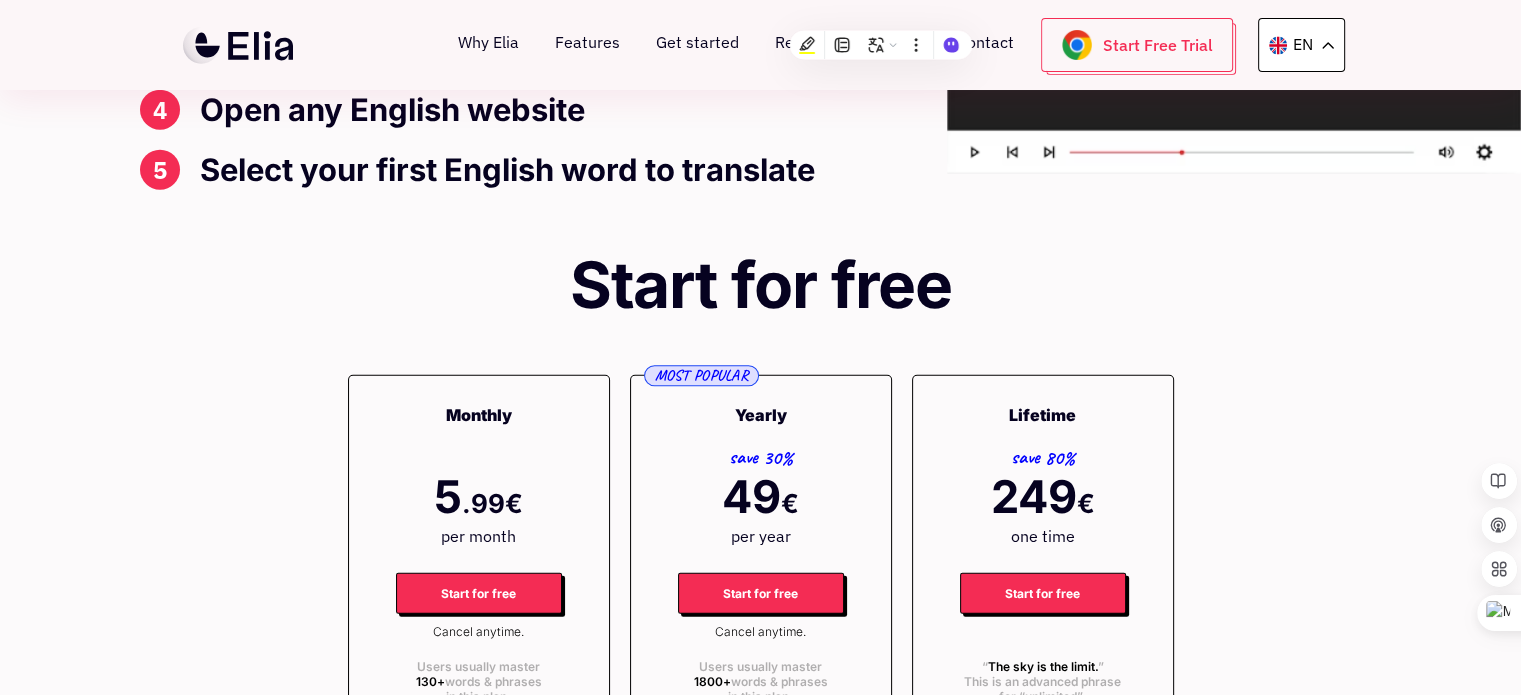 scroll, scrollTop: 5172, scrollLeft: 0, axis: vertical 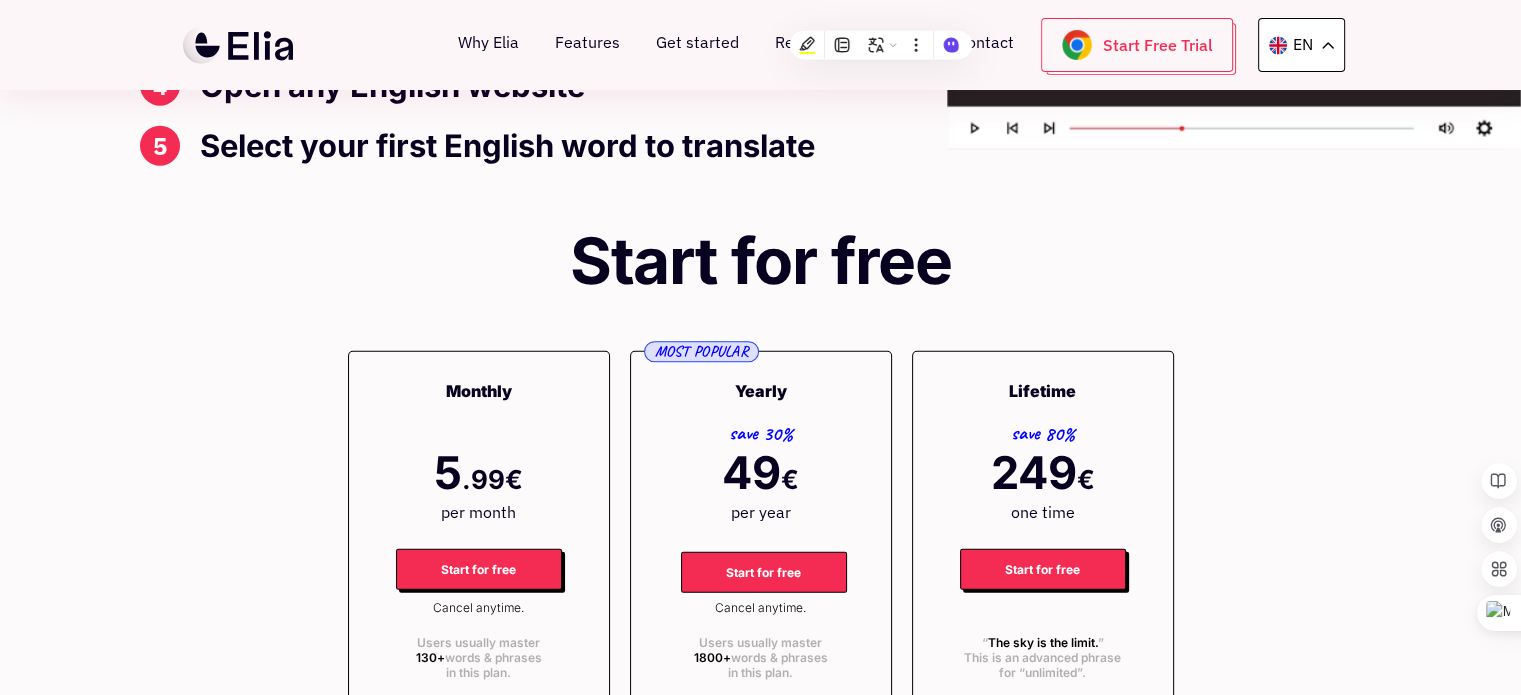 click on "Start for free" at bounding box center (764, 572) 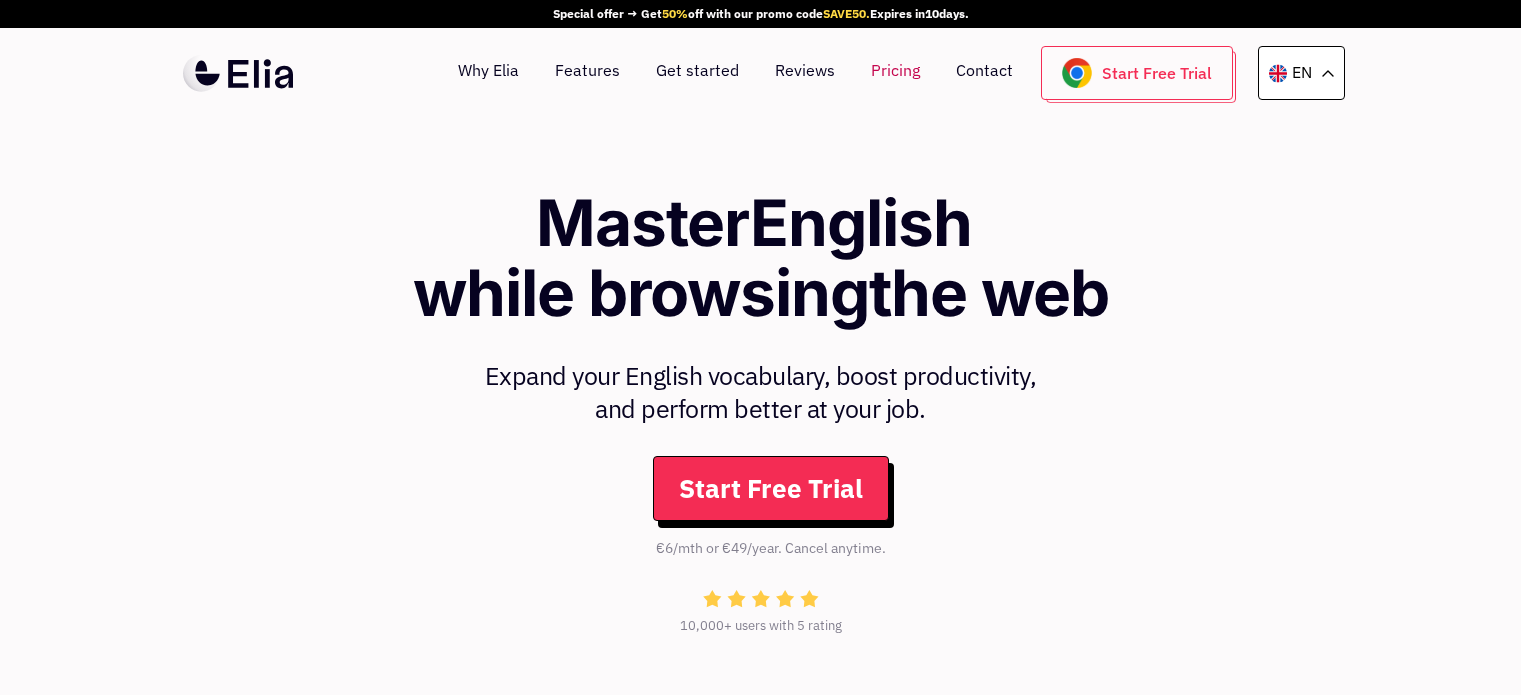 scroll, scrollTop: 0, scrollLeft: 0, axis: both 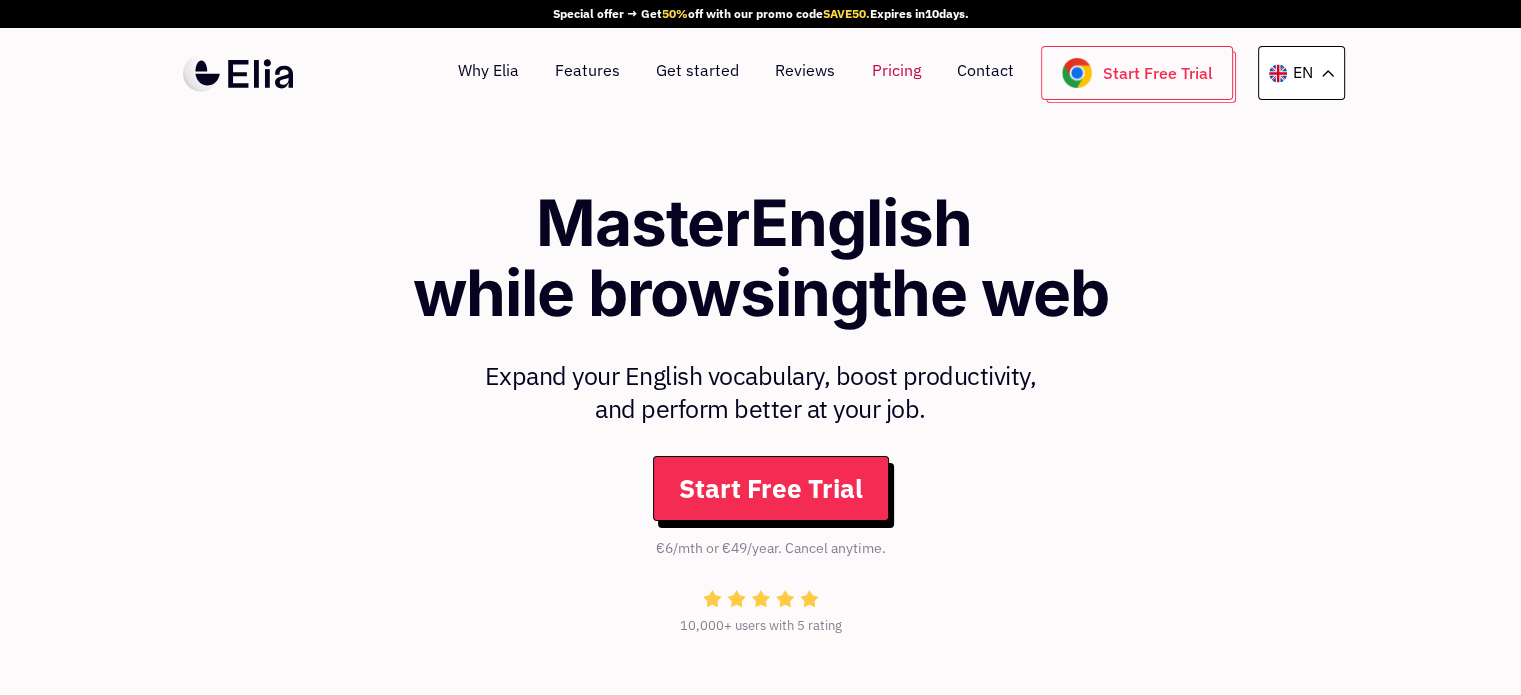click on "Pricing" at bounding box center (895, 73) 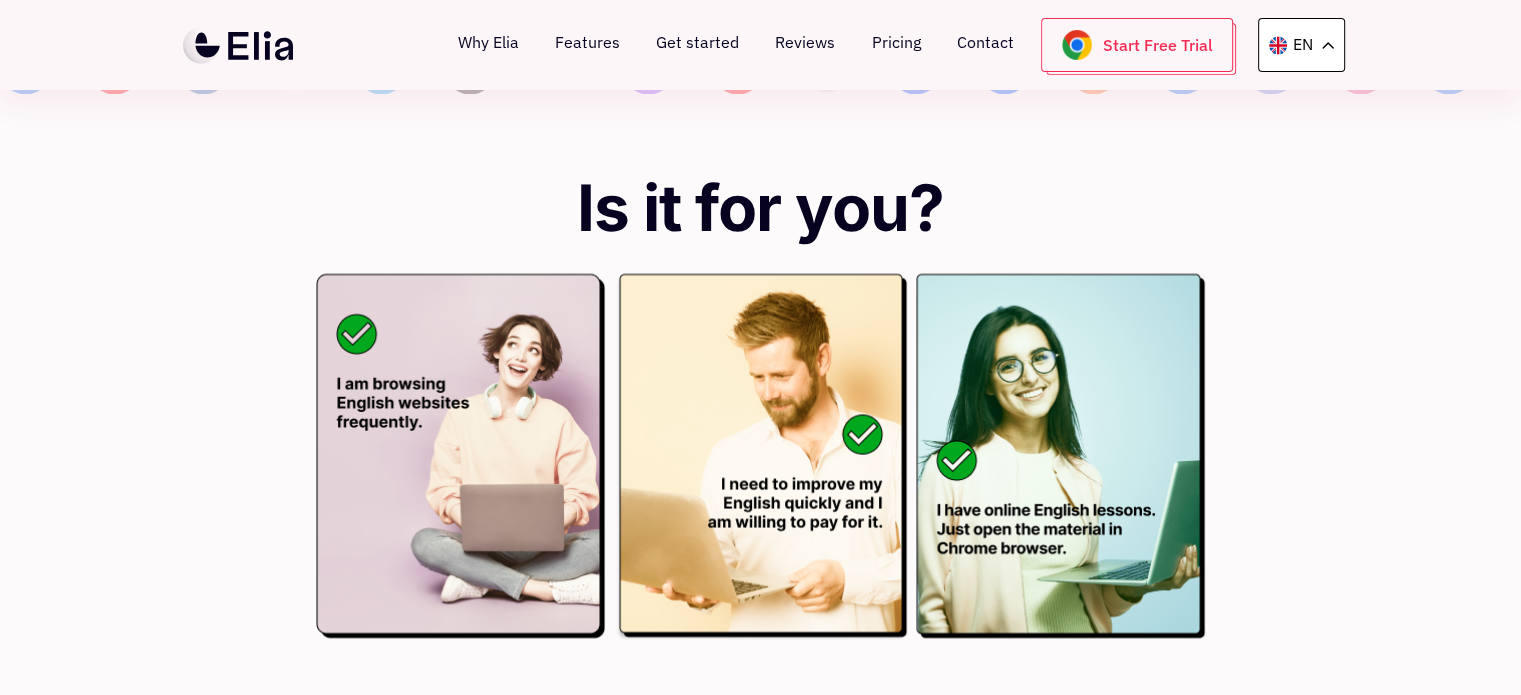 scroll, scrollTop: 0, scrollLeft: 0, axis: both 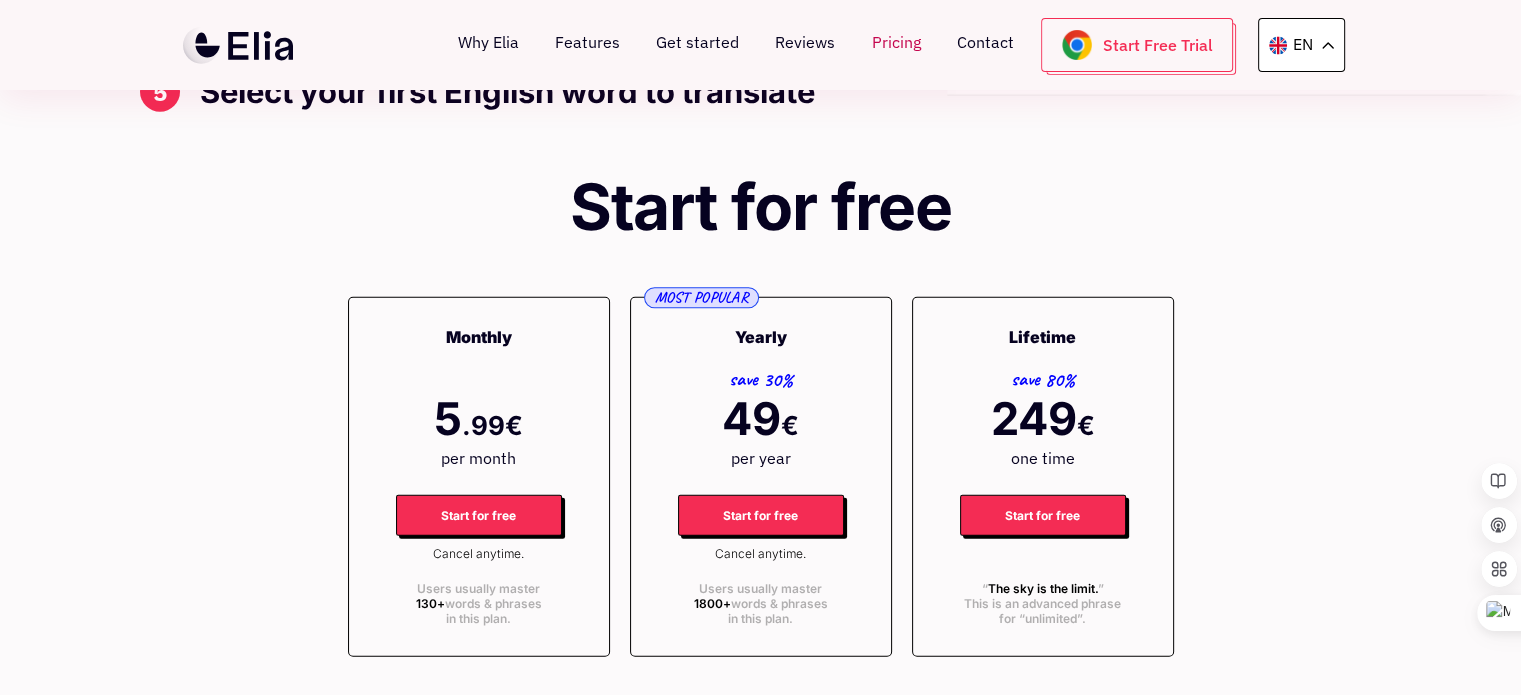 click on "Pricing" at bounding box center (895, 45) 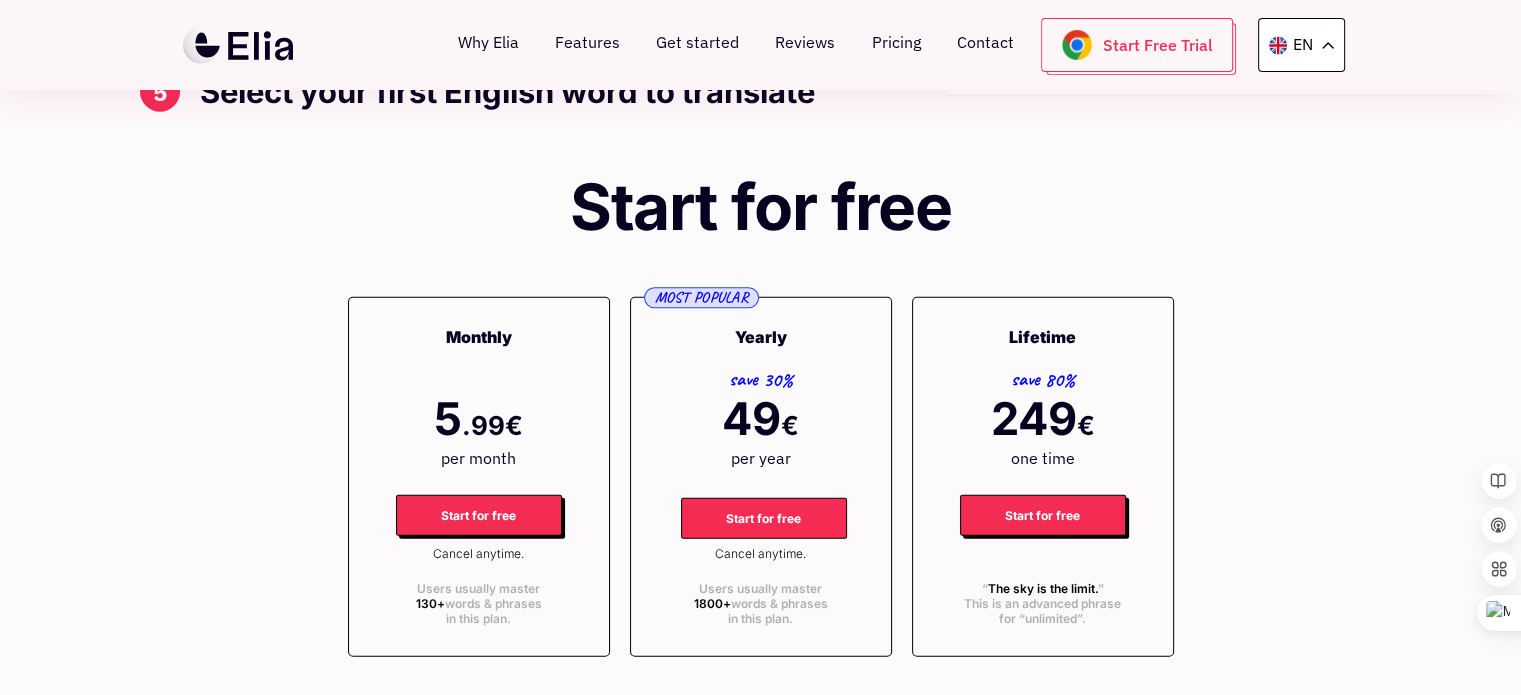 click on "Start for free" at bounding box center [764, 518] 